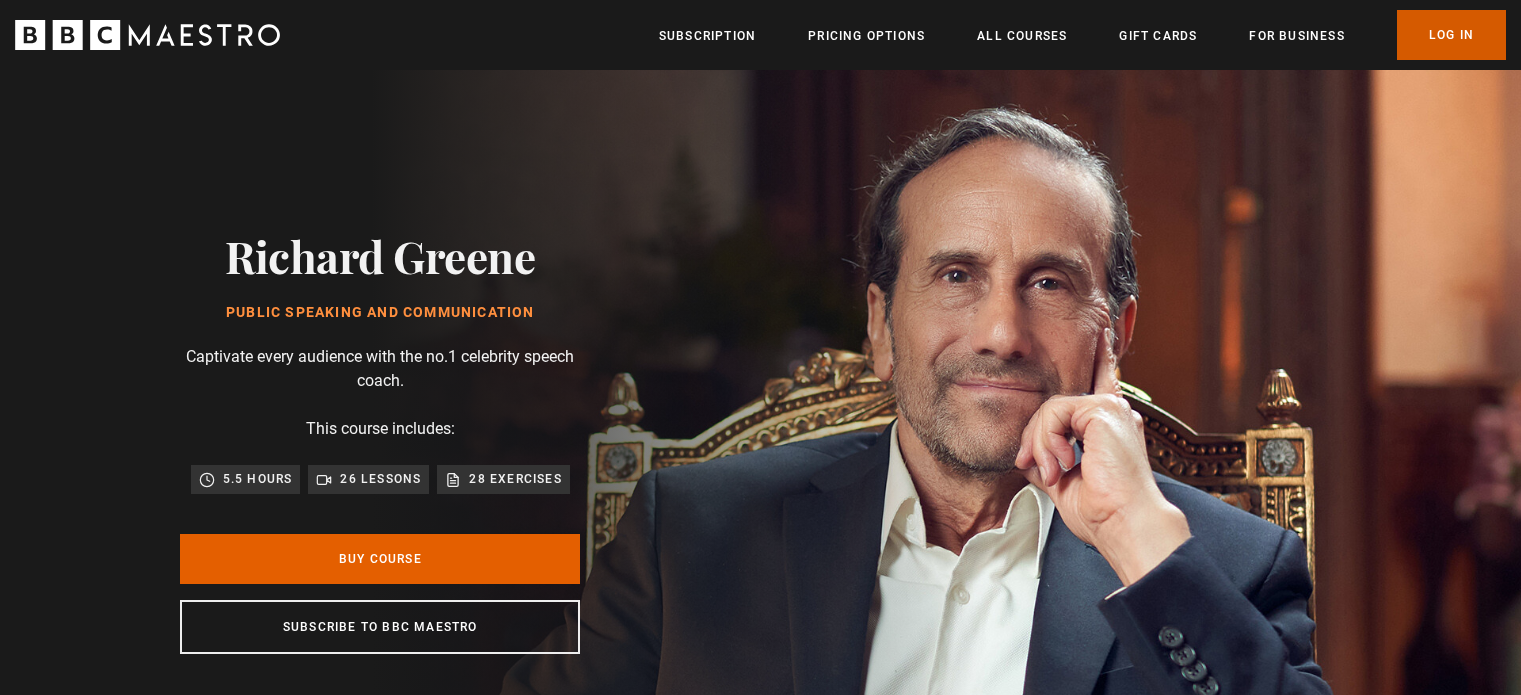 click on "Log In" at bounding box center (1451, 35) 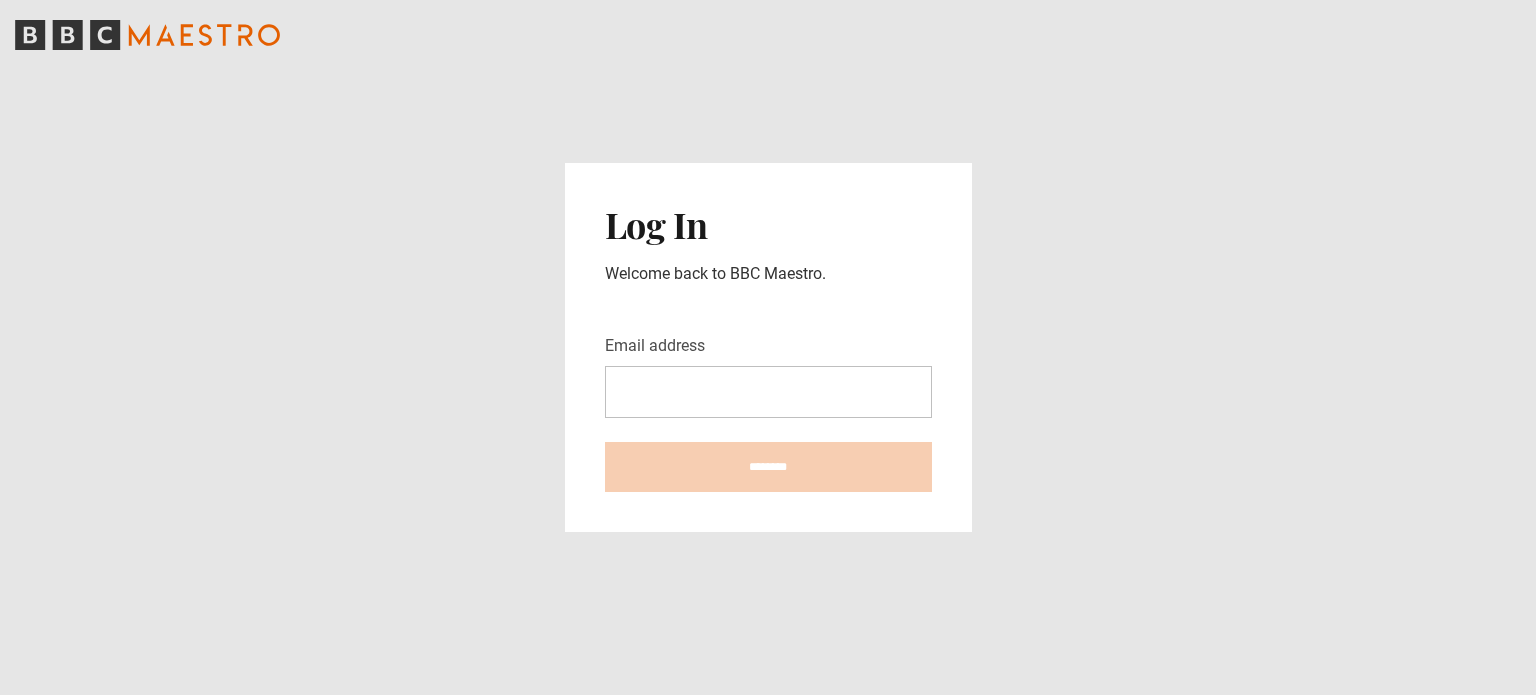scroll, scrollTop: 0, scrollLeft: 0, axis: both 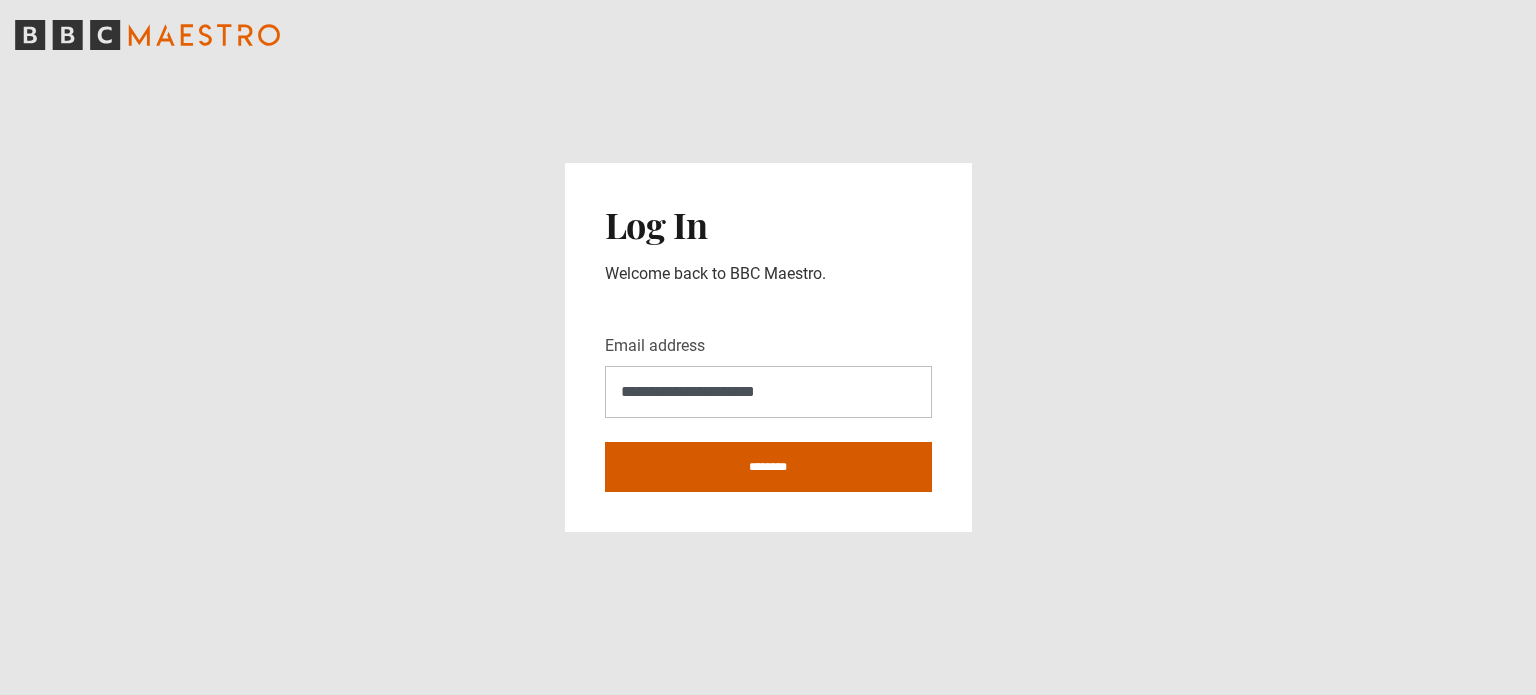 click on "********" at bounding box center [768, 467] 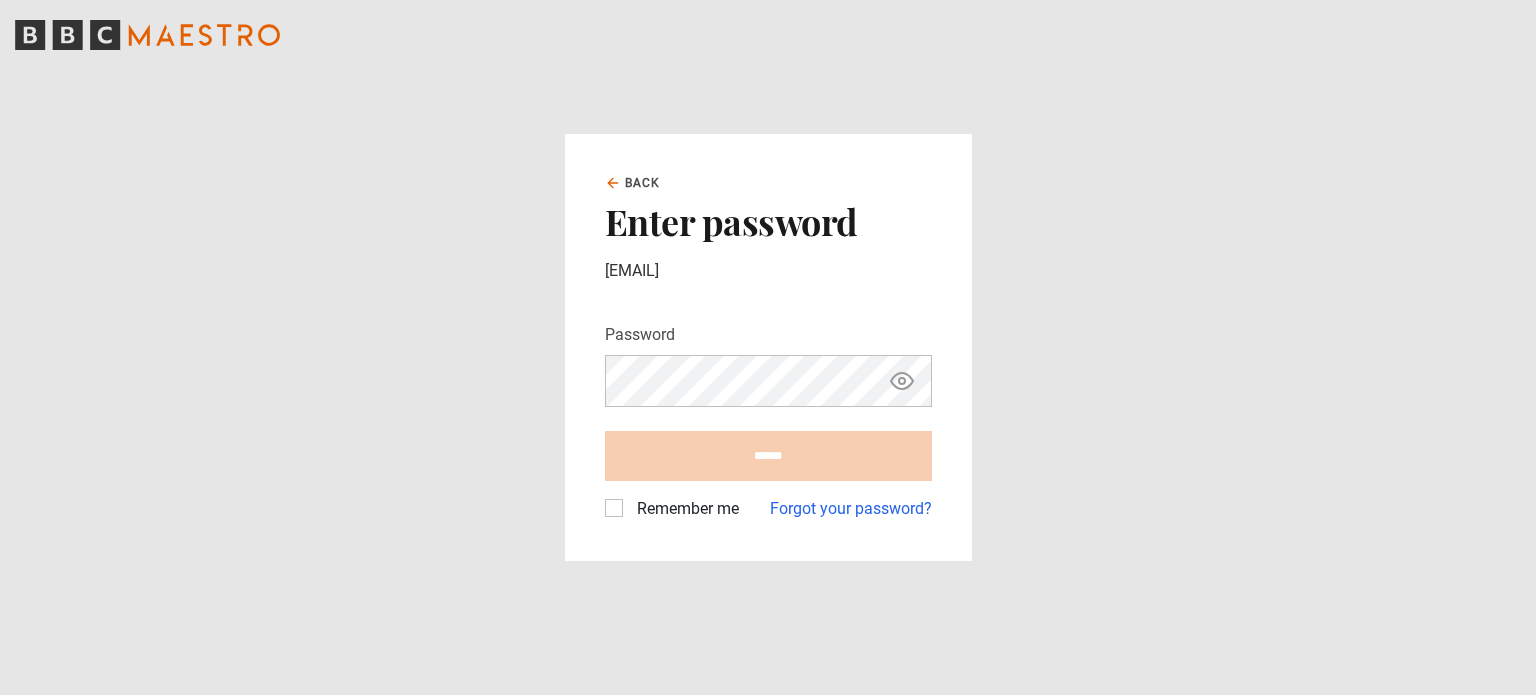 scroll, scrollTop: 0, scrollLeft: 0, axis: both 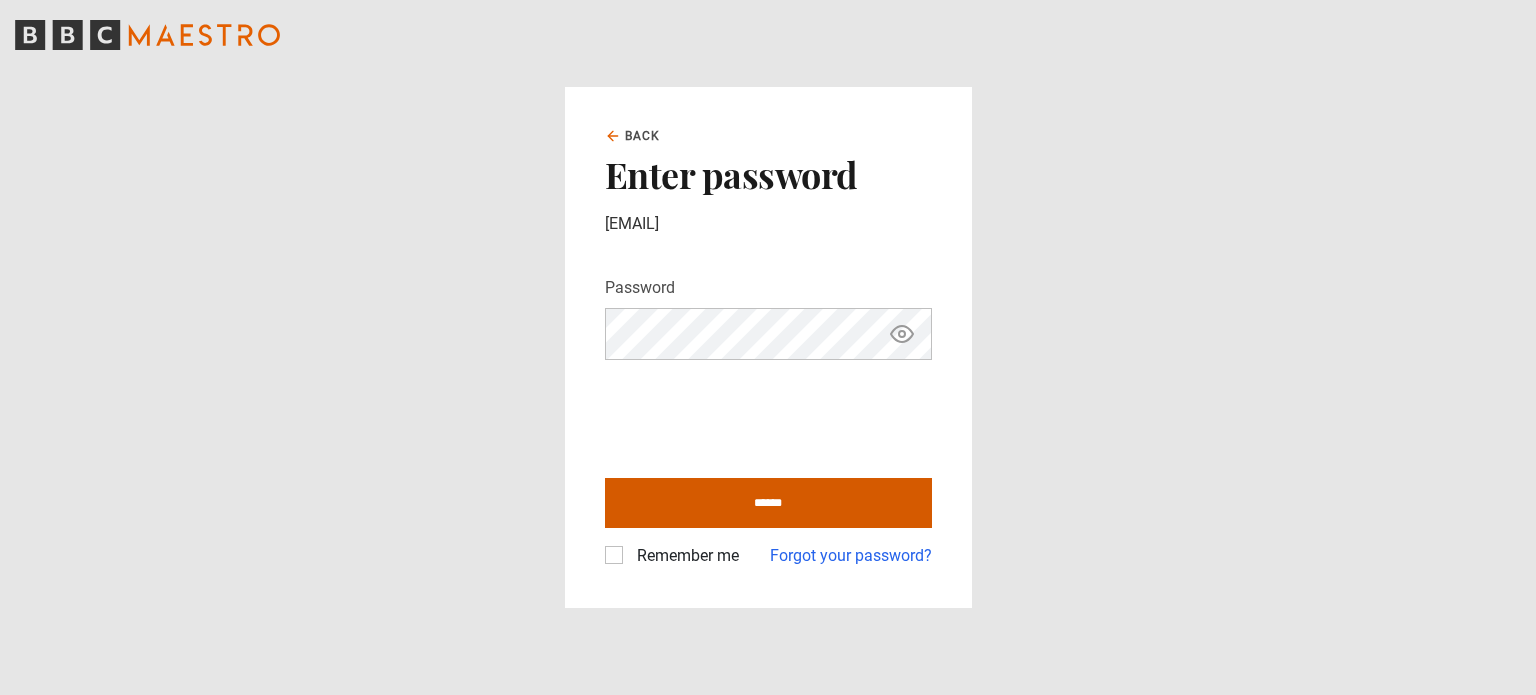 click on "******" at bounding box center [768, 503] 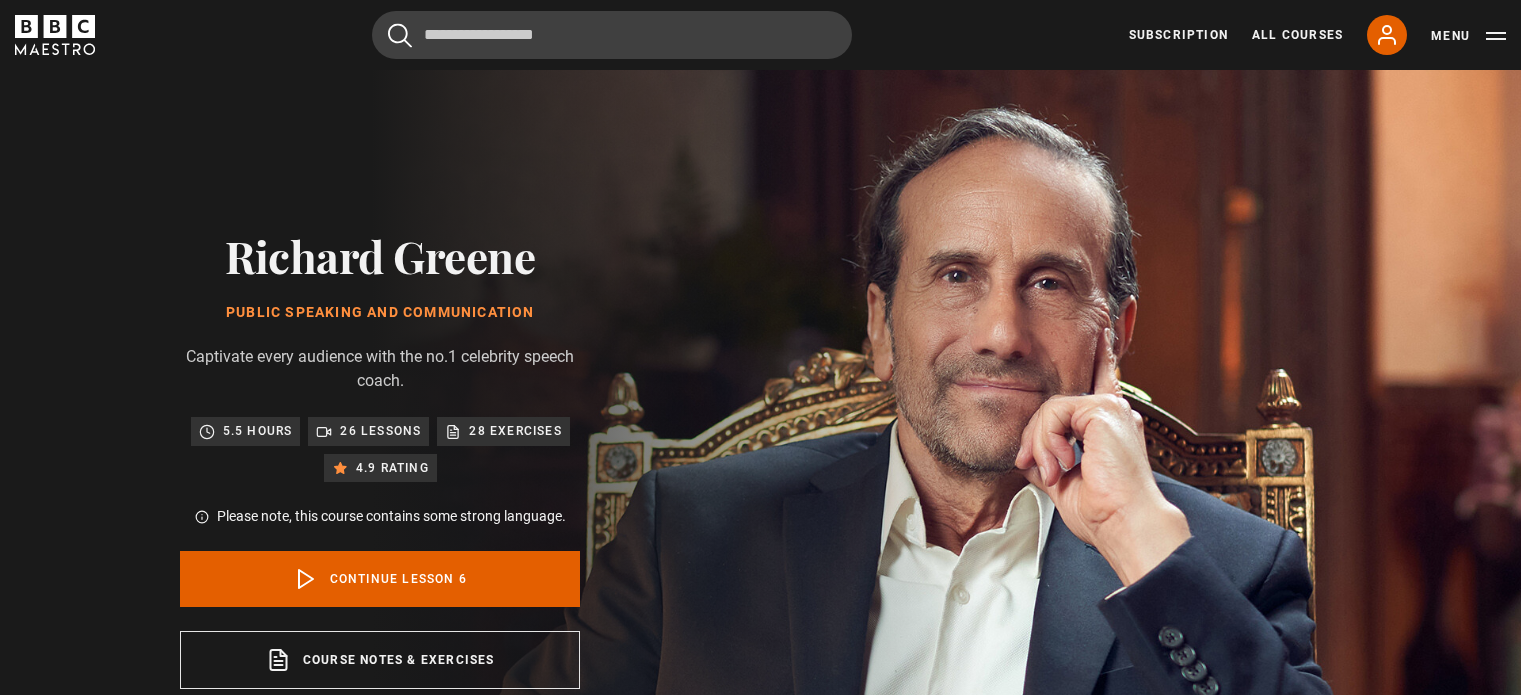 scroll, scrollTop: 848, scrollLeft: 0, axis: vertical 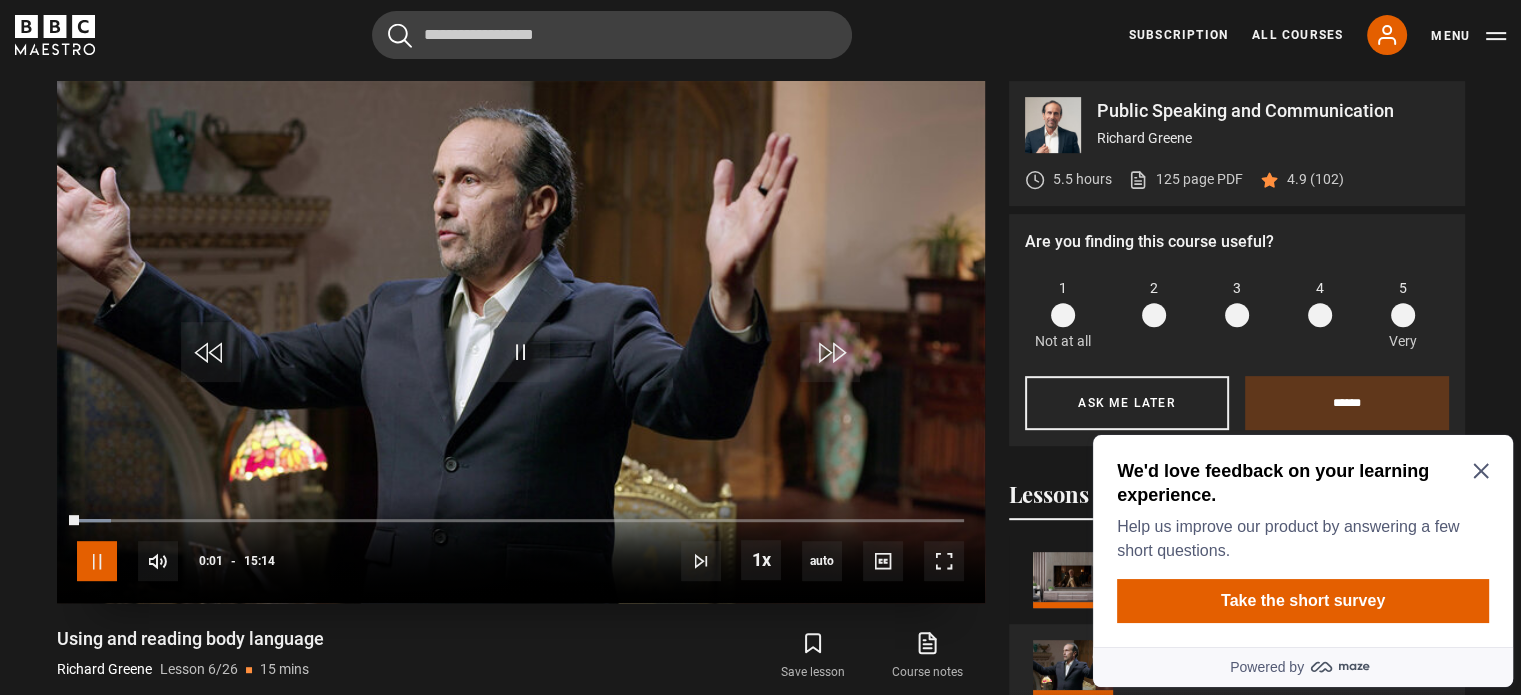 click at bounding box center (97, 561) 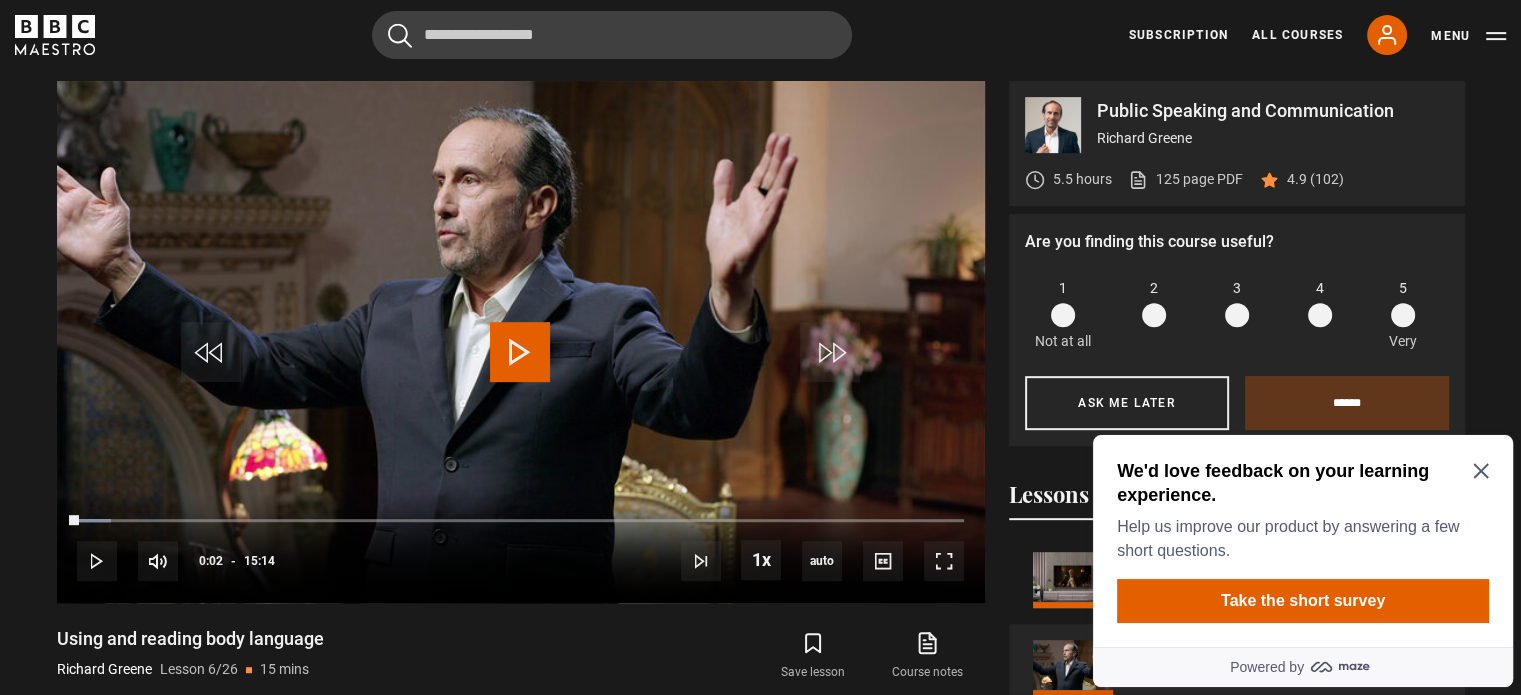 click 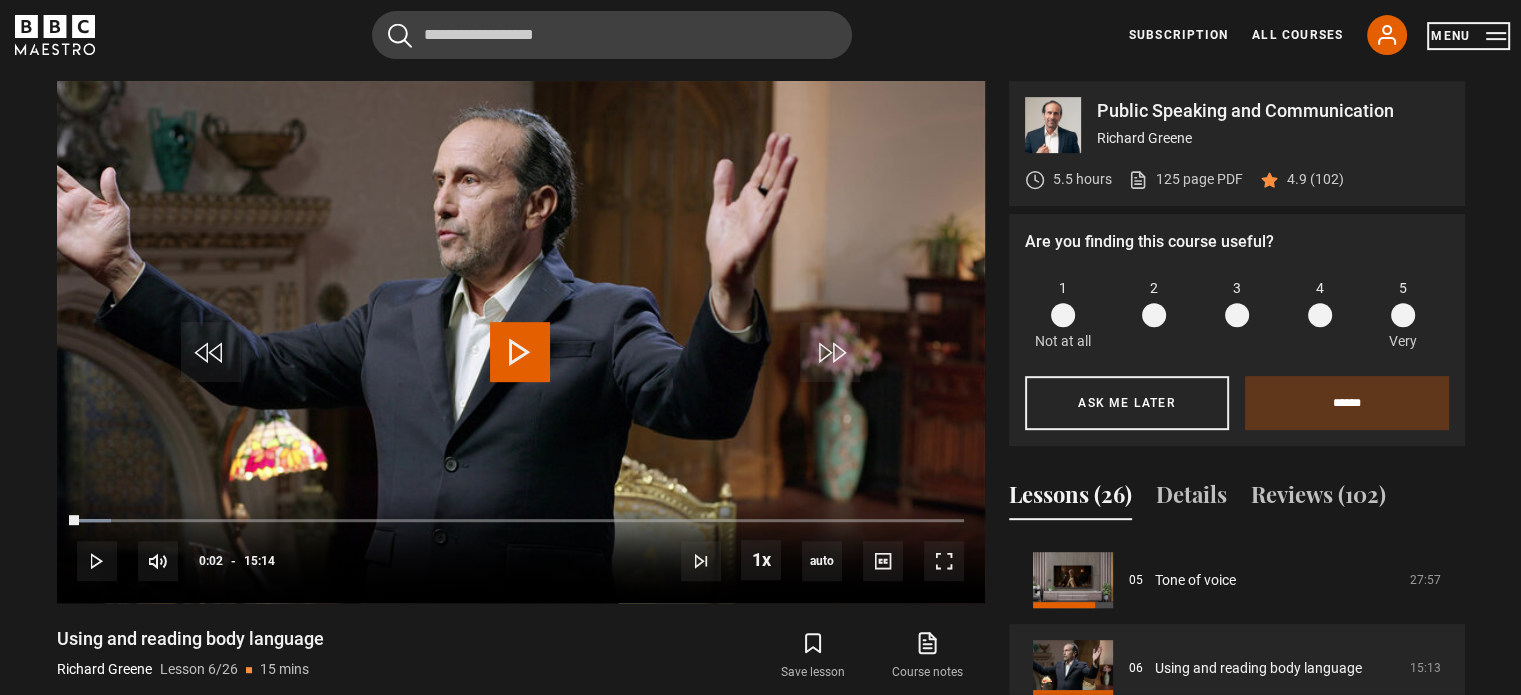 click on "Menu" at bounding box center (1468, 36) 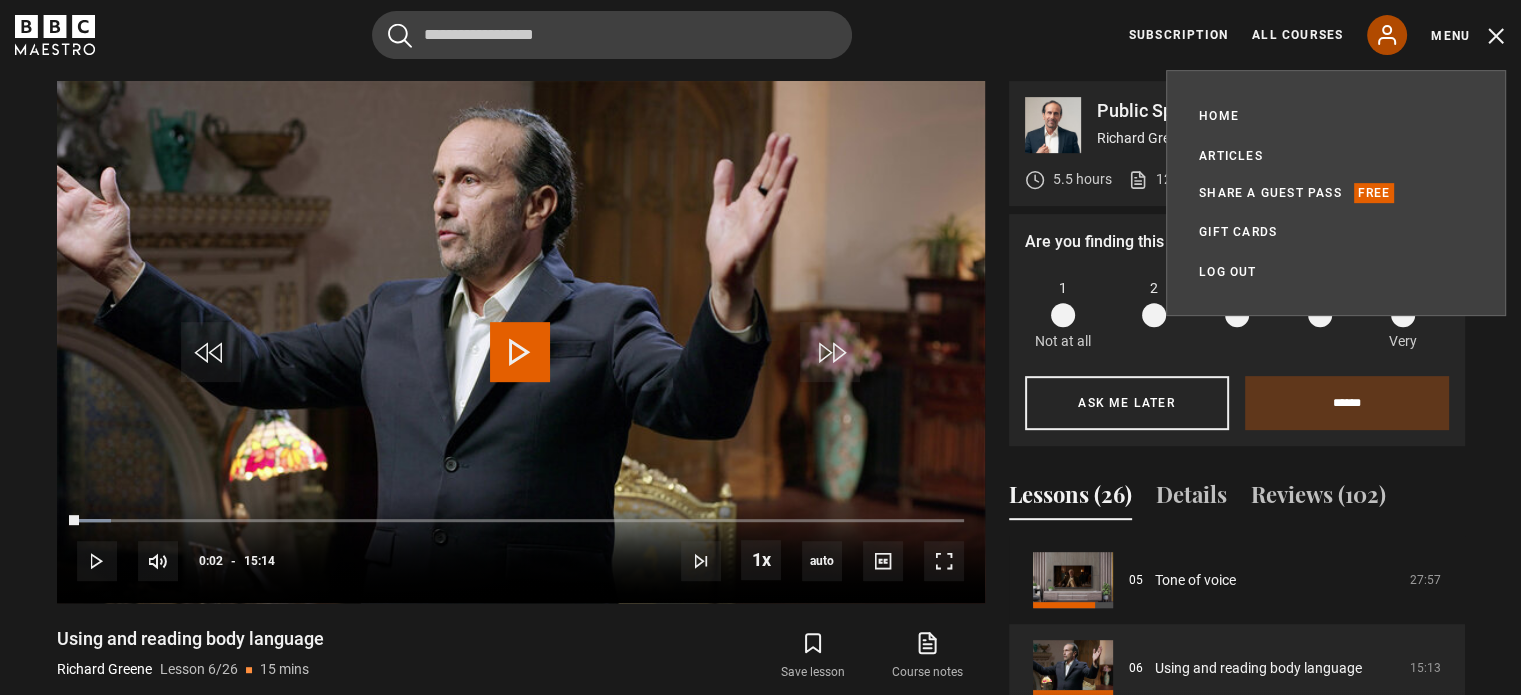 click on "My Account" at bounding box center [1387, 35] 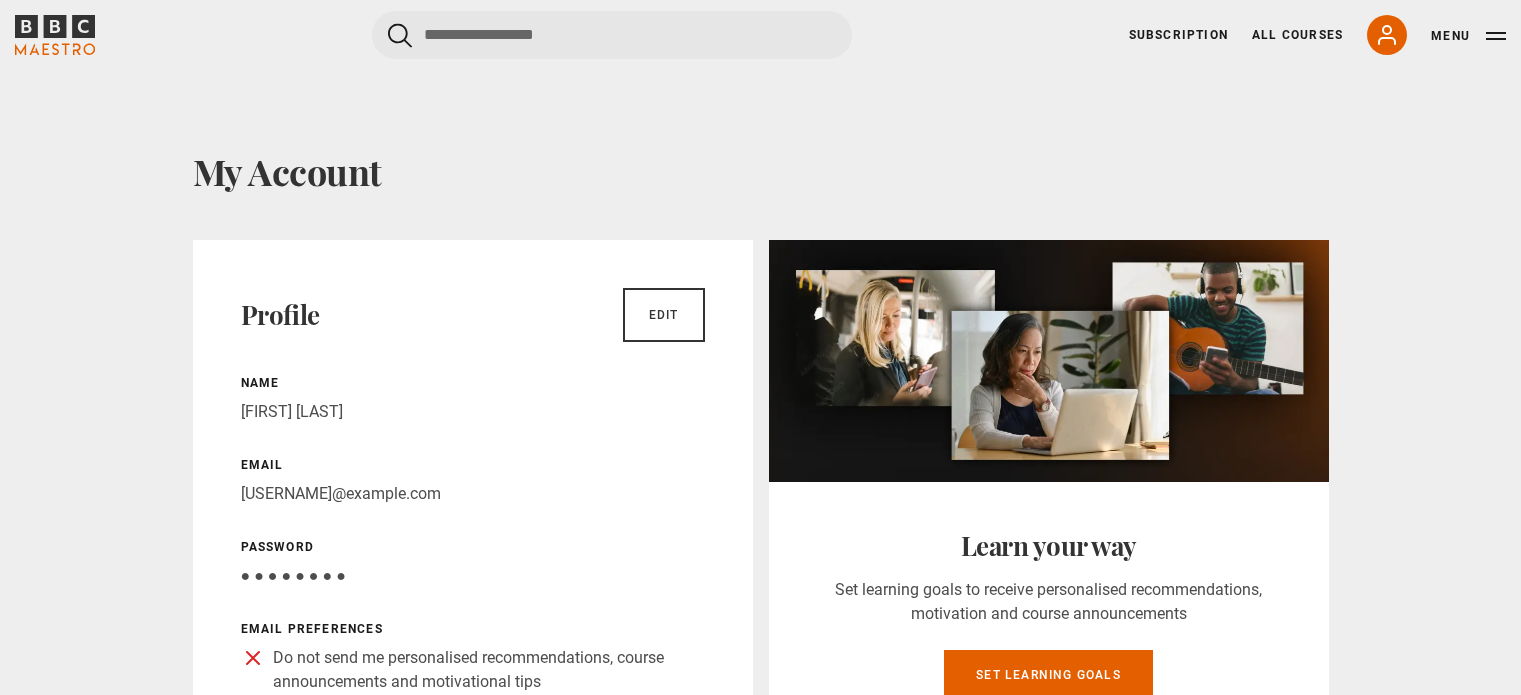 scroll, scrollTop: 0, scrollLeft: 0, axis: both 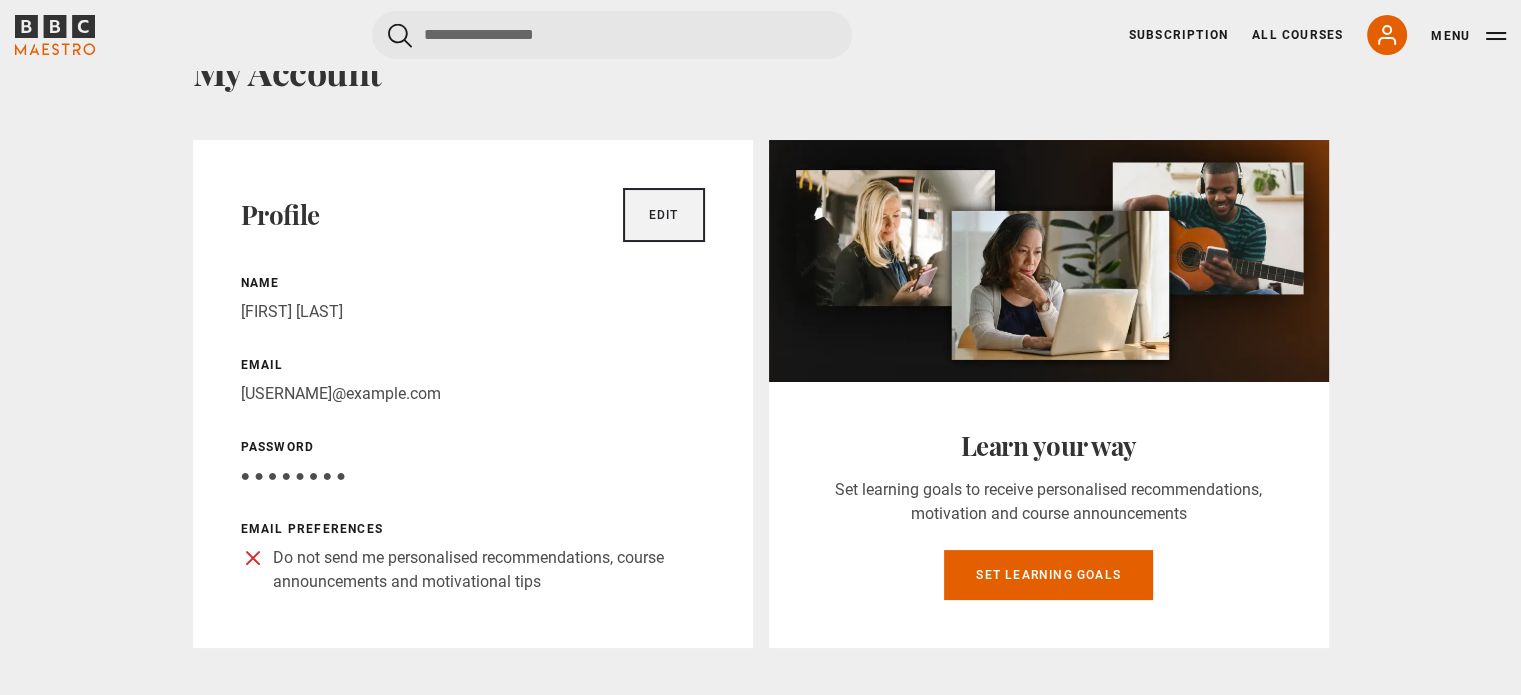 click on "Edit" at bounding box center [664, 215] 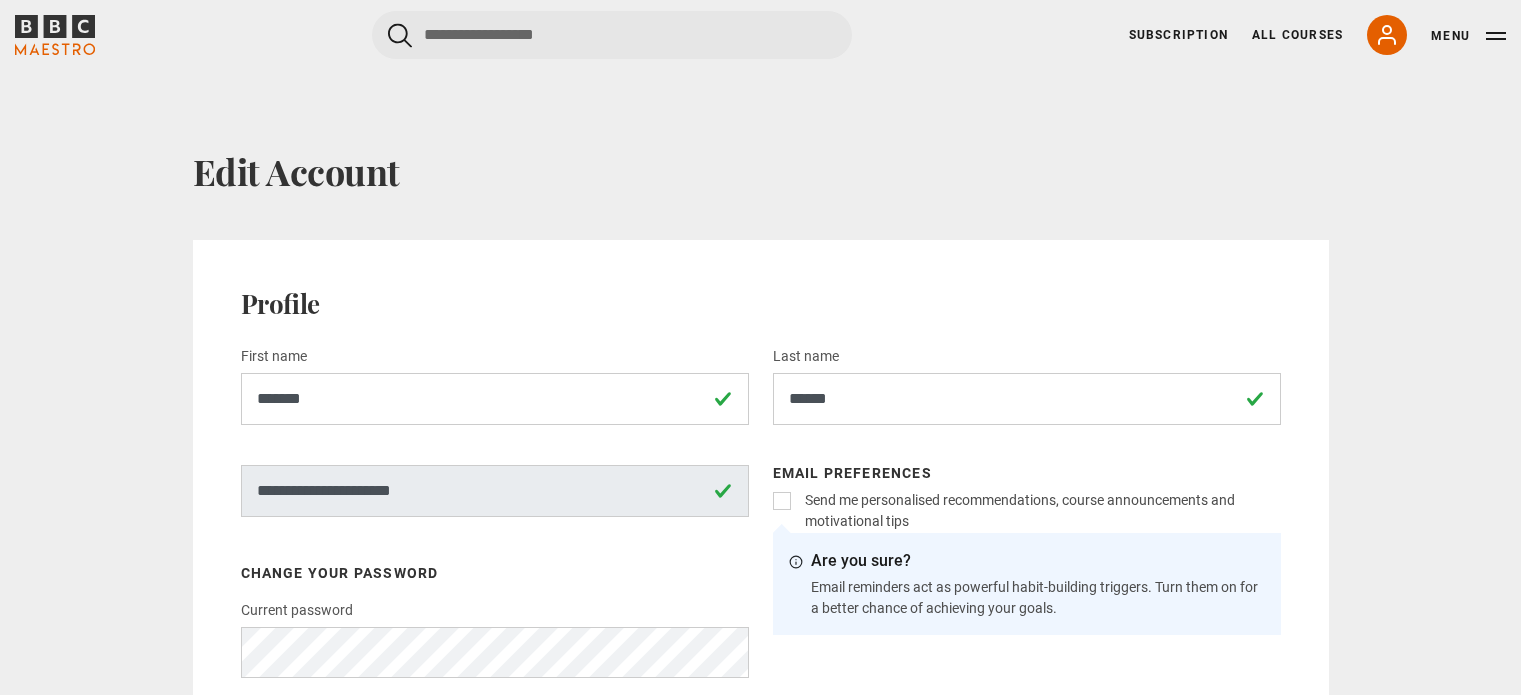 scroll, scrollTop: 0, scrollLeft: 0, axis: both 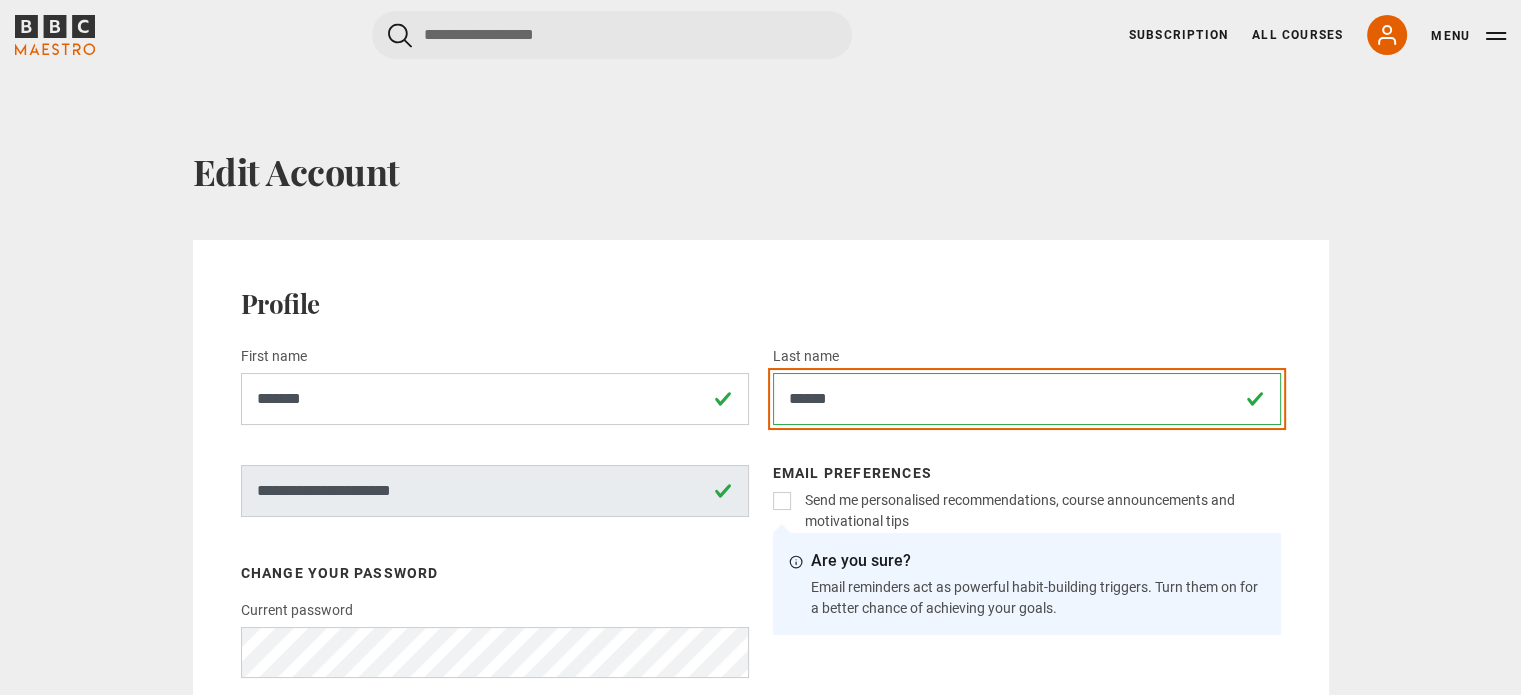 click on "******" at bounding box center [1027, 399] 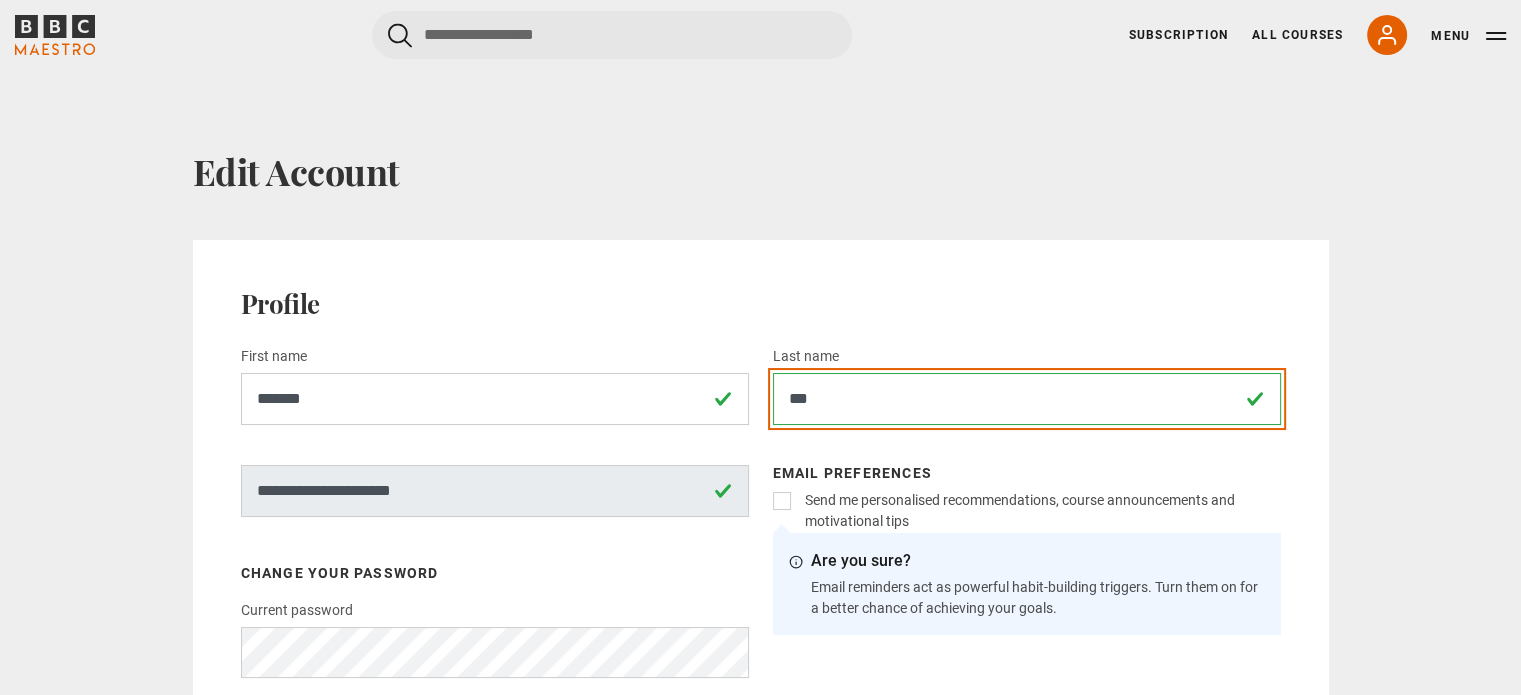 type on "*********" 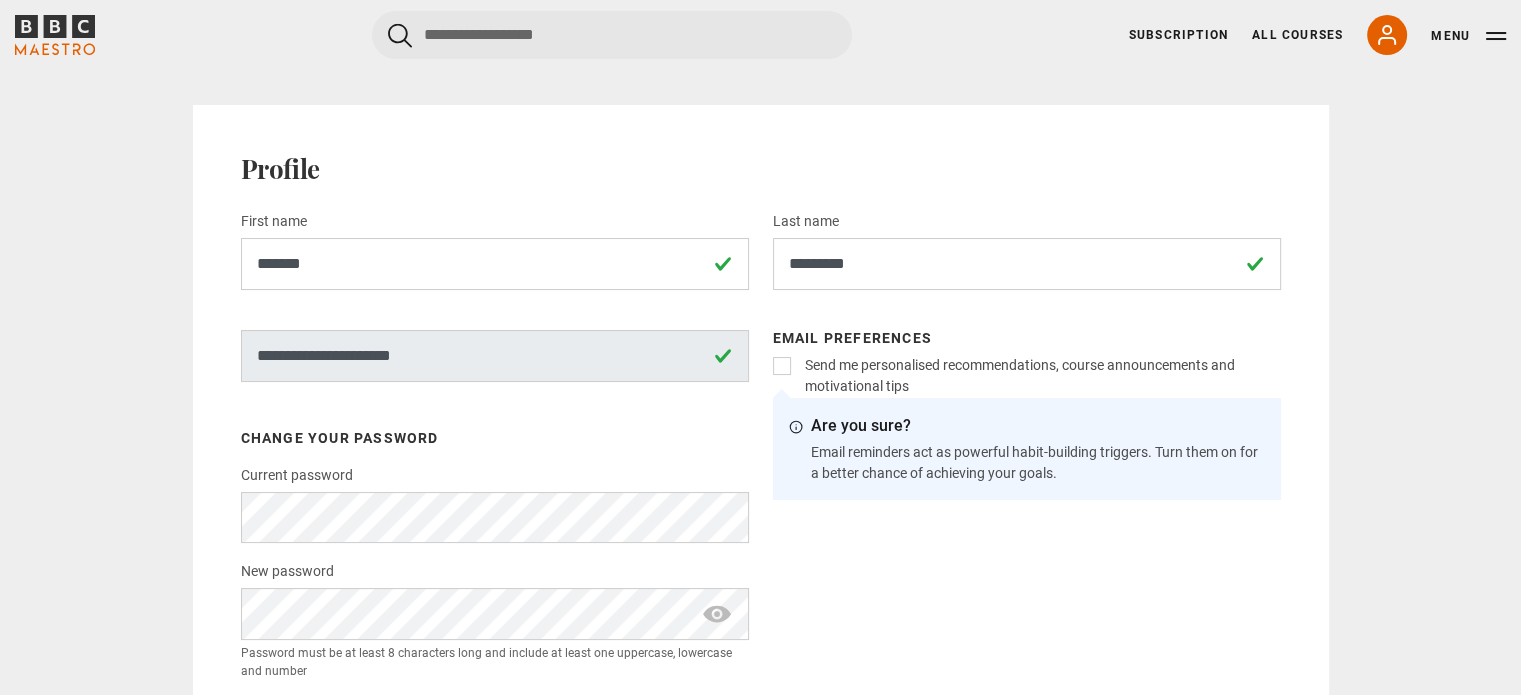 scroll, scrollTop: 100, scrollLeft: 0, axis: vertical 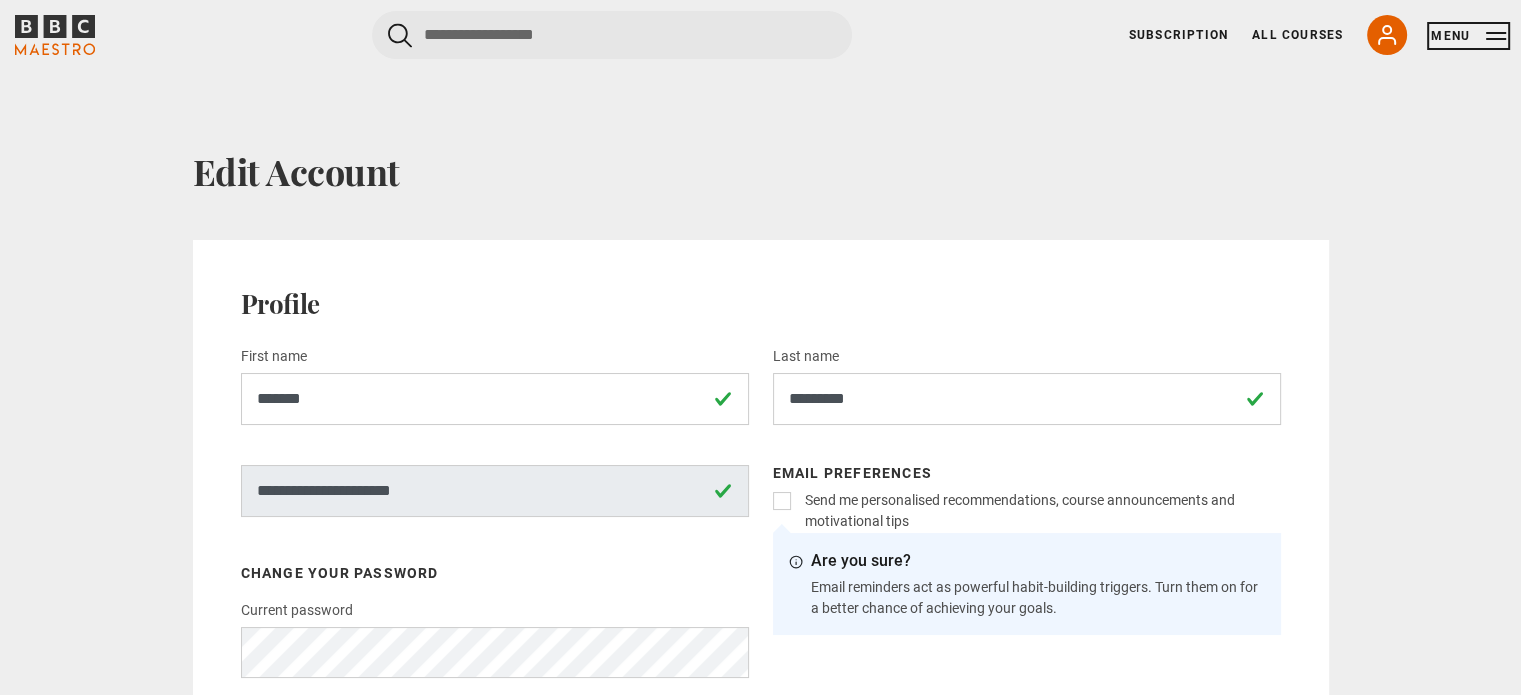 click on "Menu" at bounding box center [1468, 36] 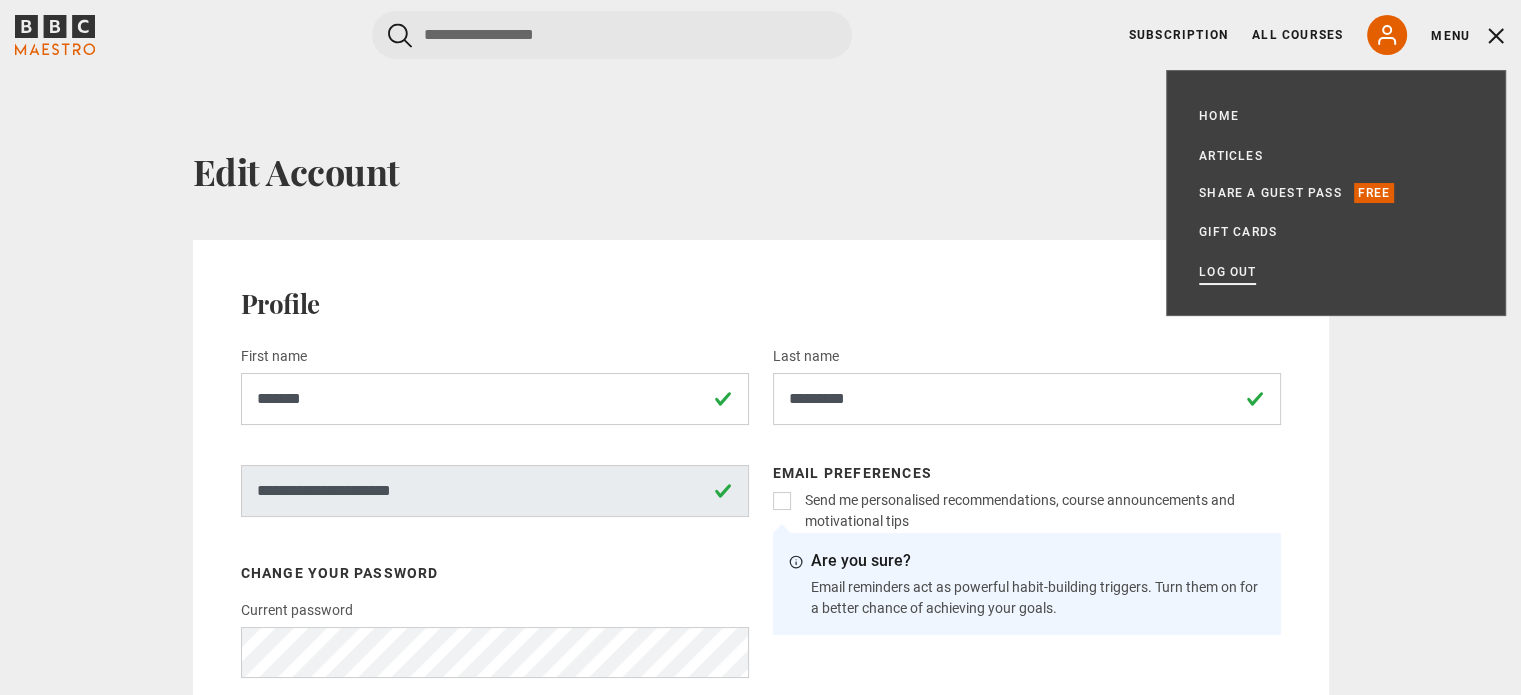 click on "Log out" at bounding box center (1227, 272) 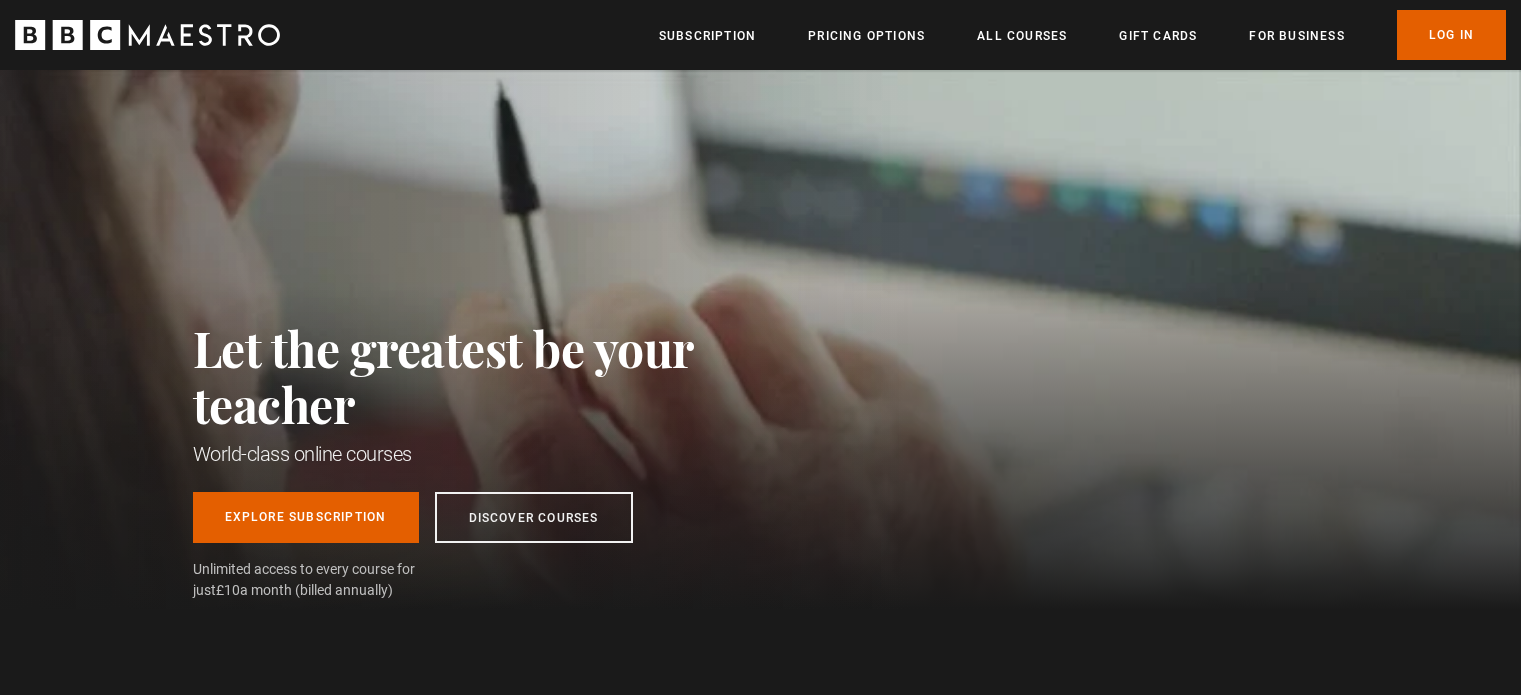 scroll, scrollTop: 0, scrollLeft: 0, axis: both 